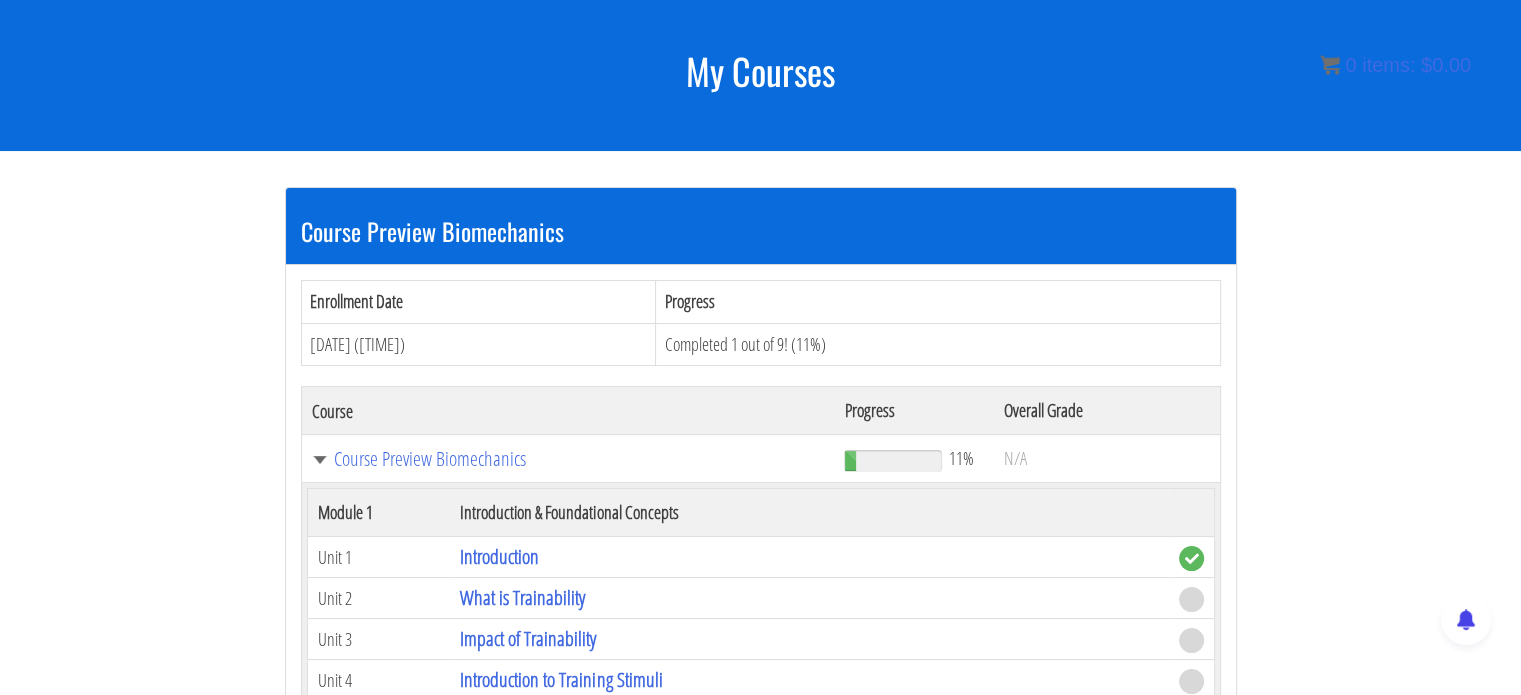 scroll, scrollTop: 0, scrollLeft: 0, axis: both 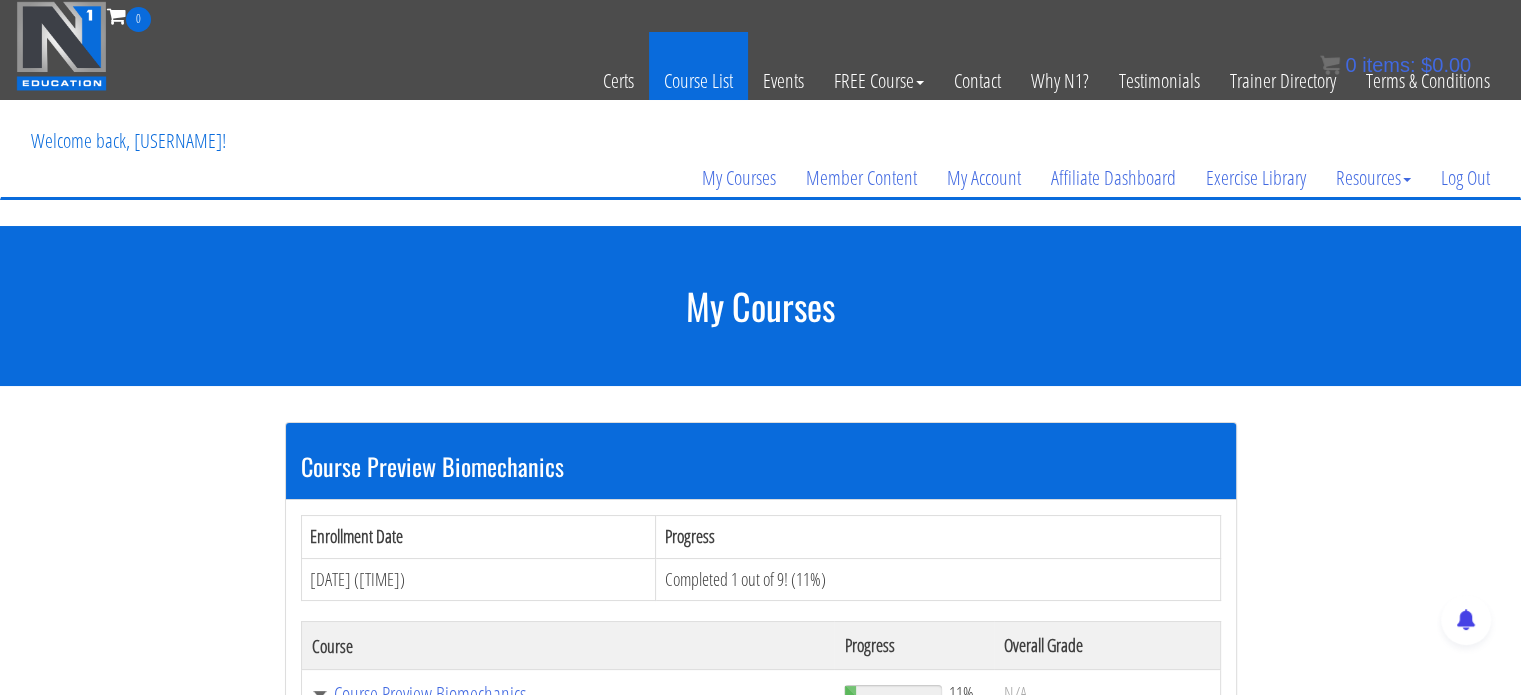 click on "Course List" at bounding box center [698, 81] 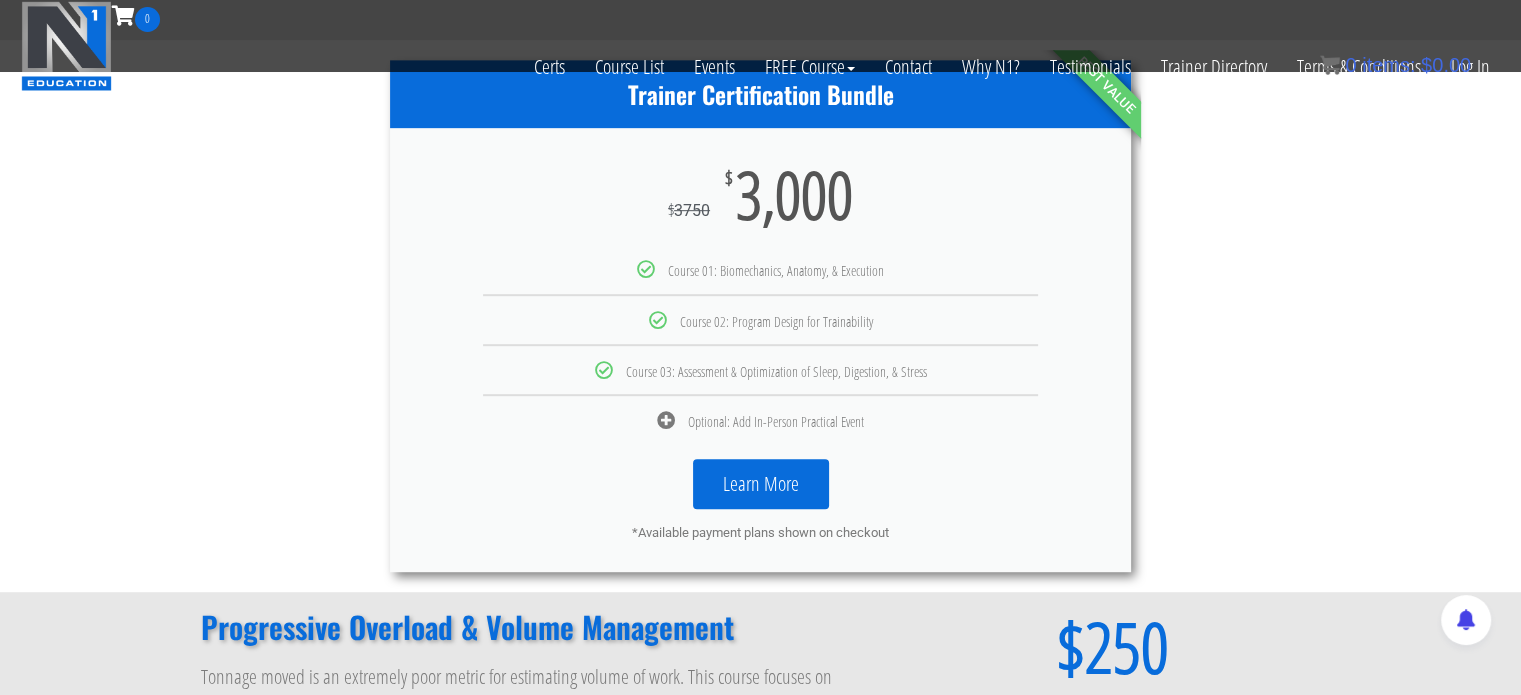 scroll, scrollTop: 1052, scrollLeft: 0, axis: vertical 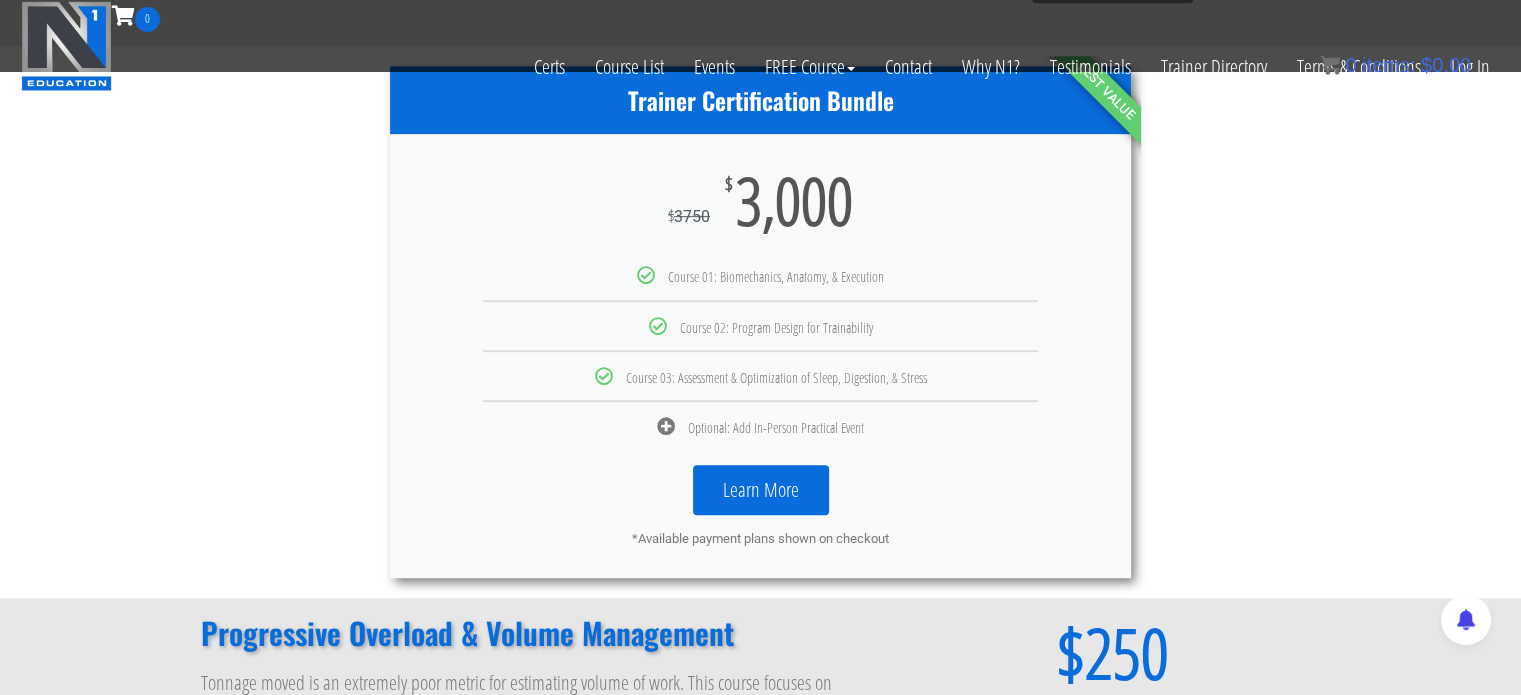 click on "Learn More" at bounding box center [761, 490] 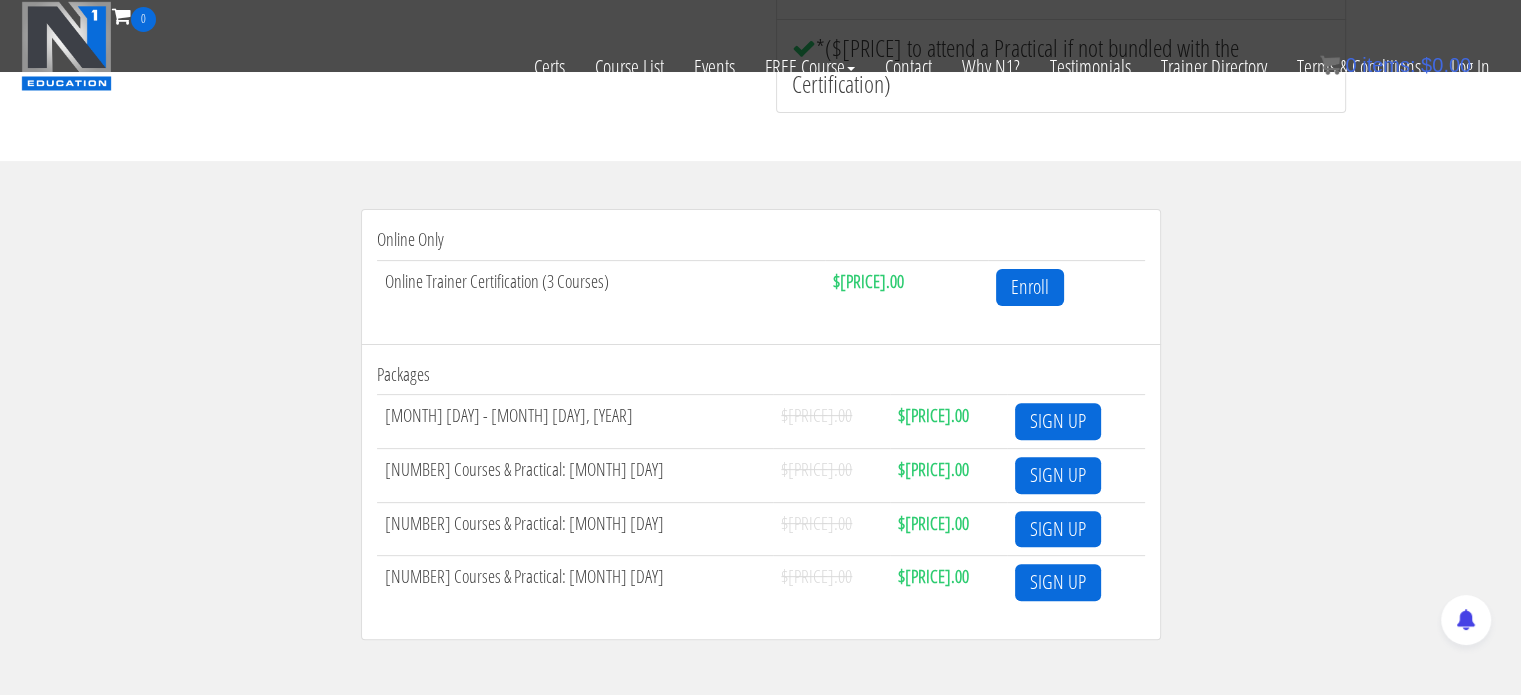 scroll, scrollTop: 592, scrollLeft: 0, axis: vertical 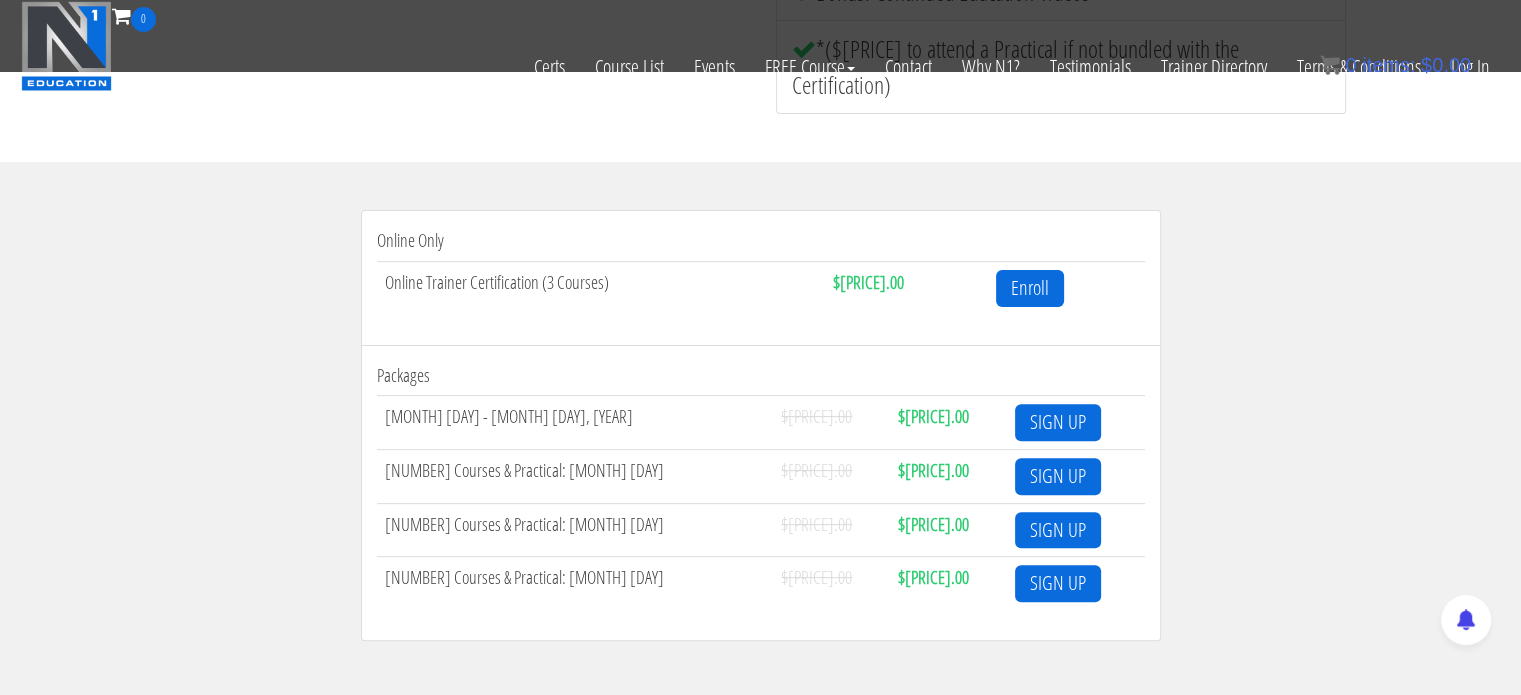 click on "Online Trainer Certification (3 Courses)" at bounding box center (601, 287) 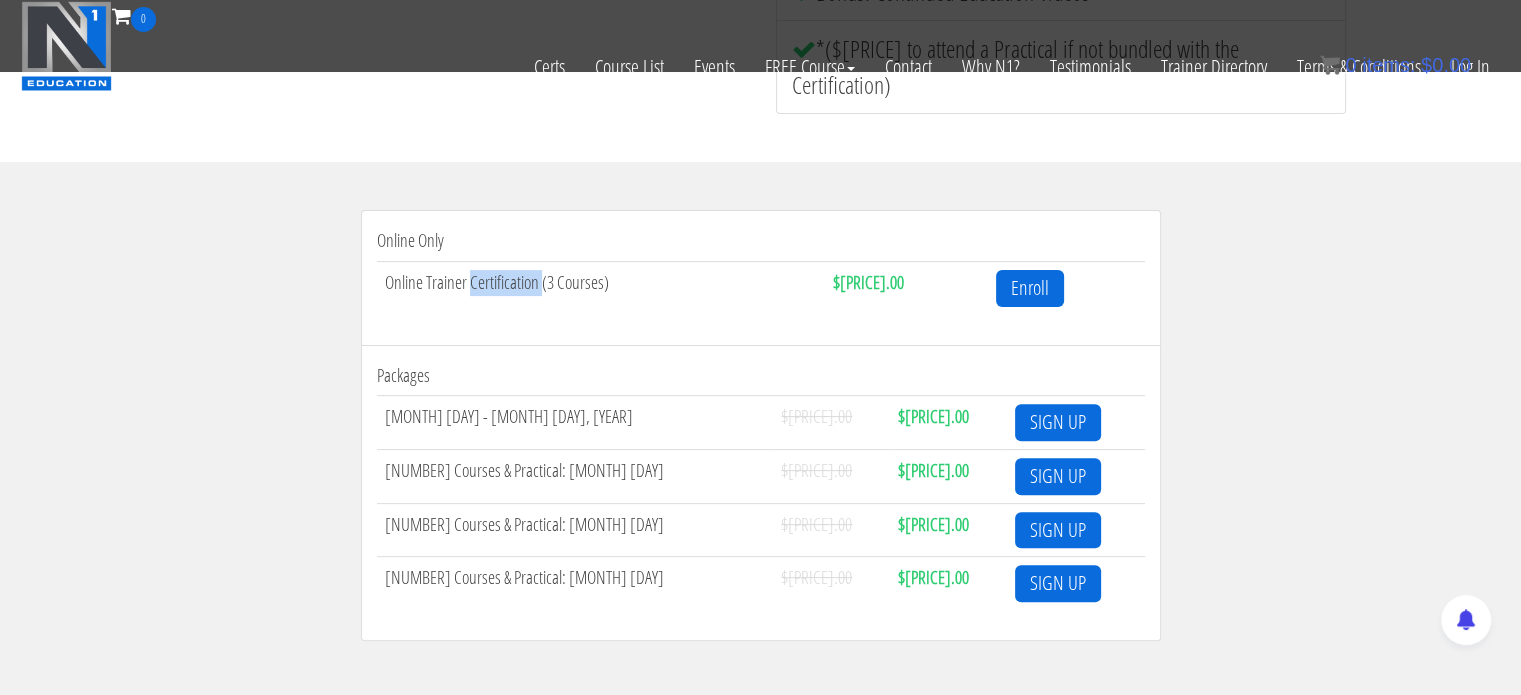 click on "Online Trainer Certification (3 Courses)" at bounding box center [601, 287] 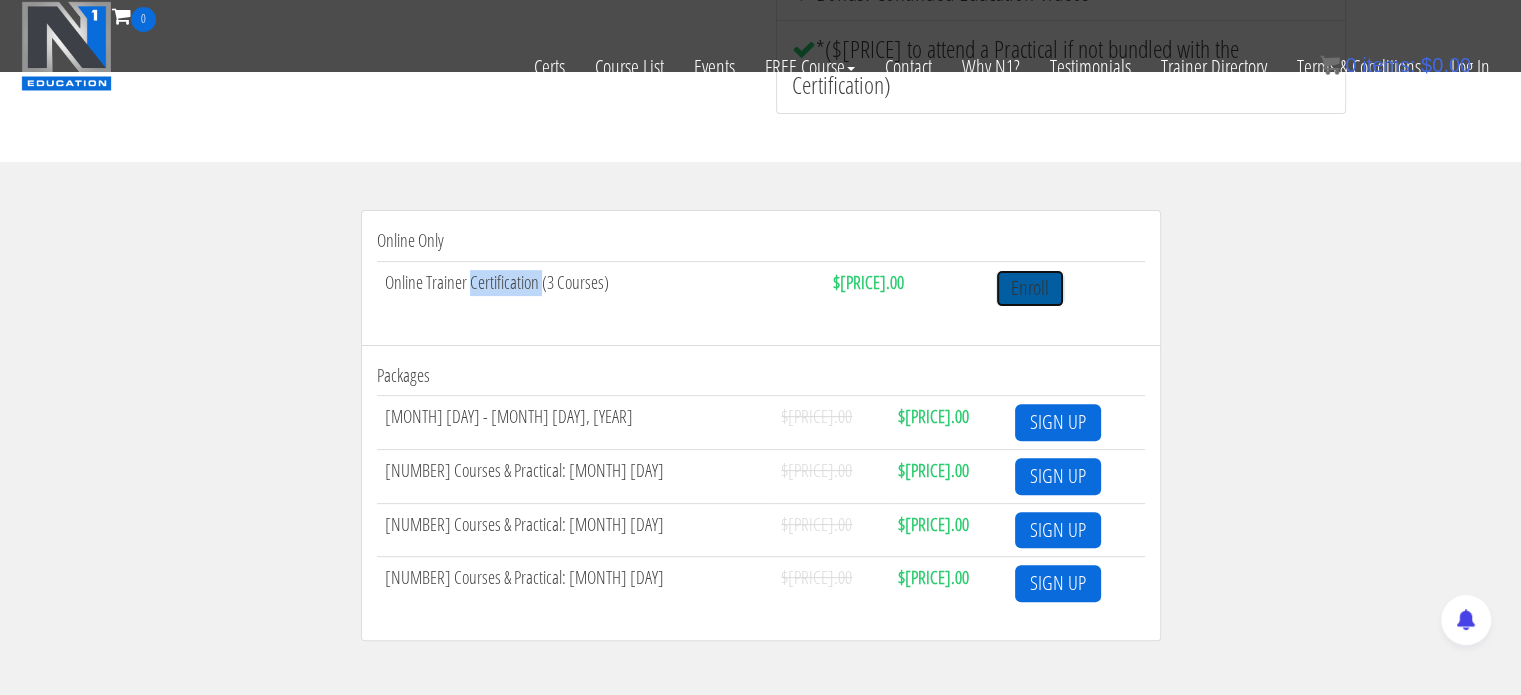 click on "Enroll" at bounding box center [1030, 288] 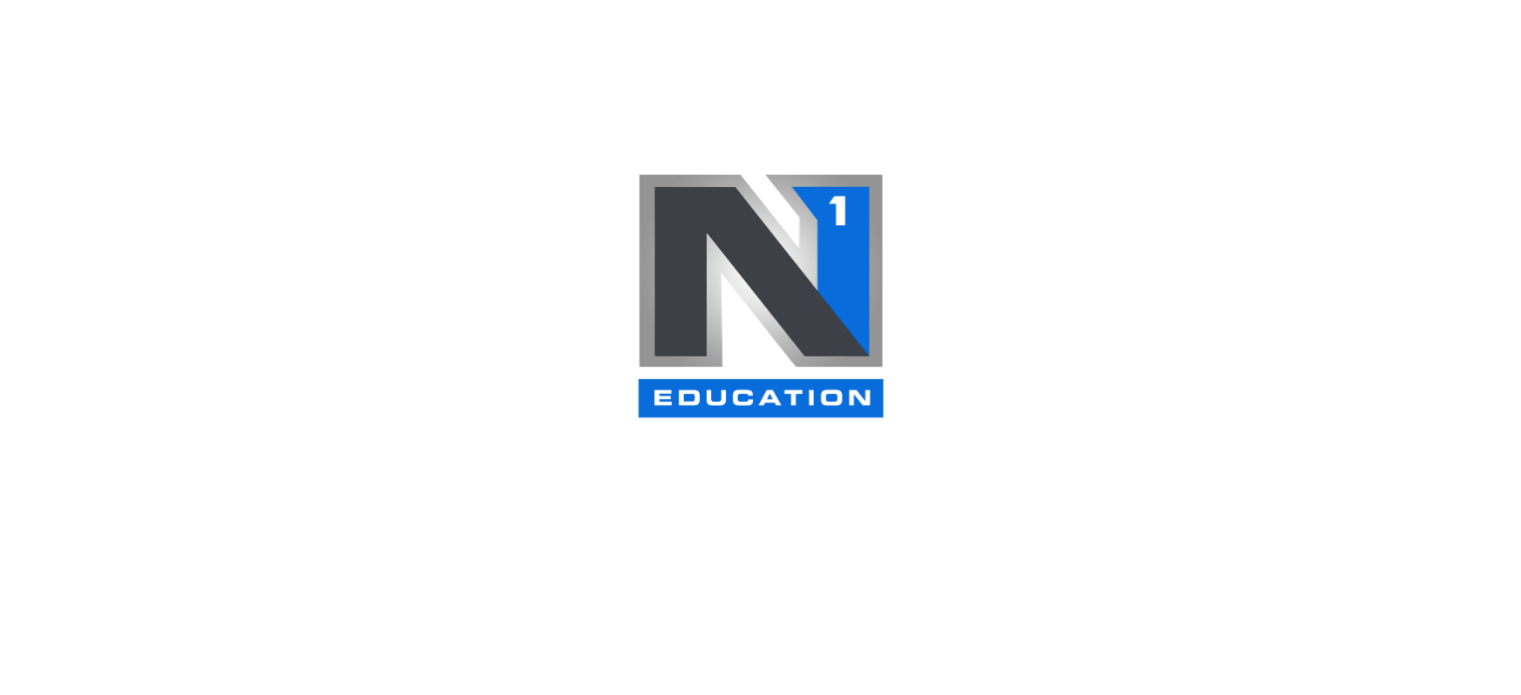 scroll, scrollTop: 0, scrollLeft: 0, axis: both 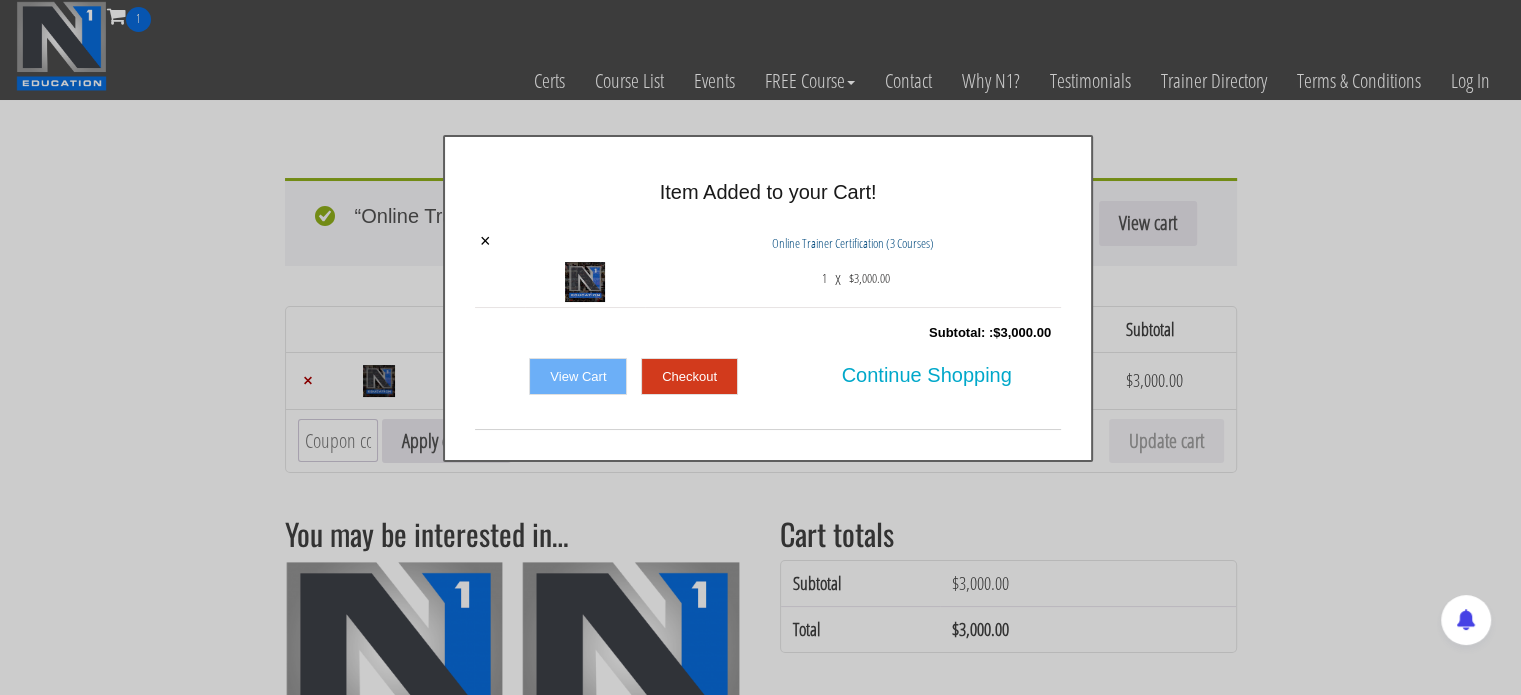 click on "Checkout" at bounding box center [689, 377] 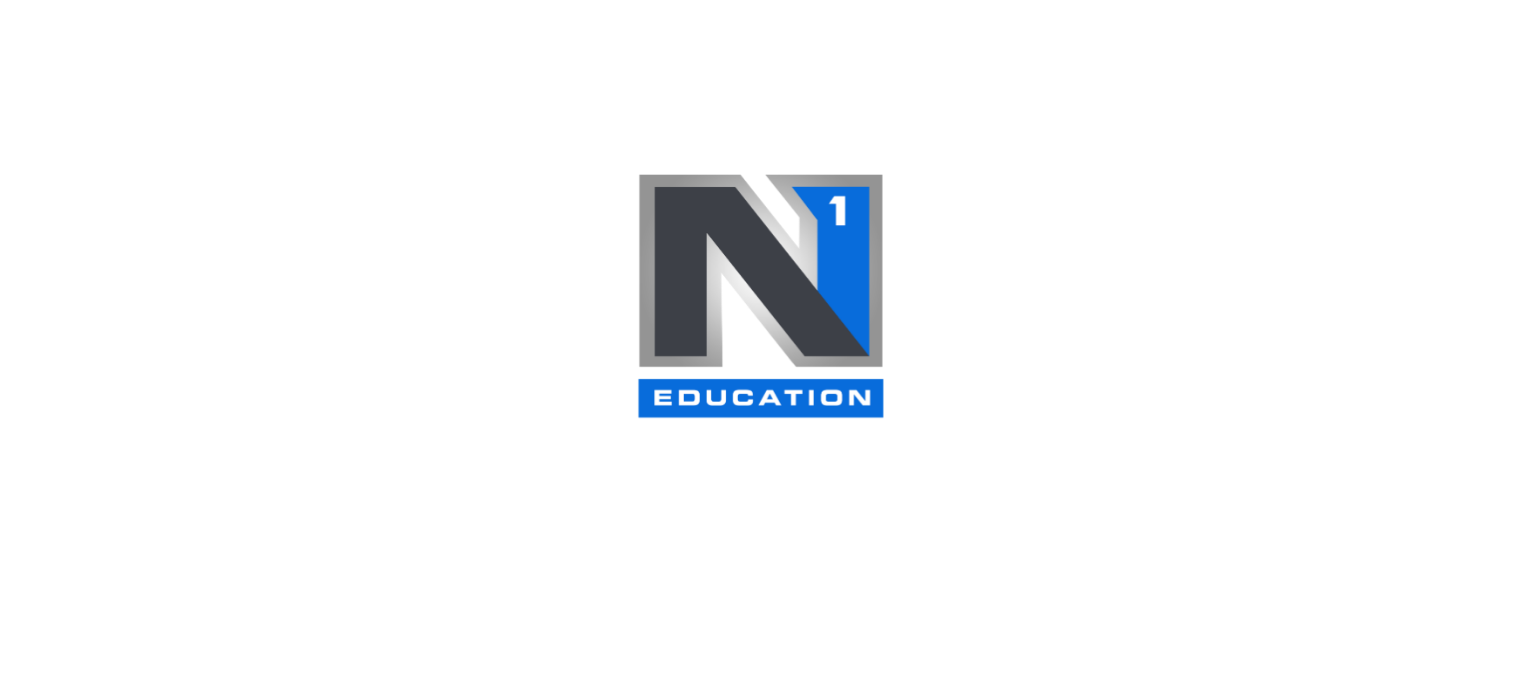 scroll, scrollTop: 0, scrollLeft: 0, axis: both 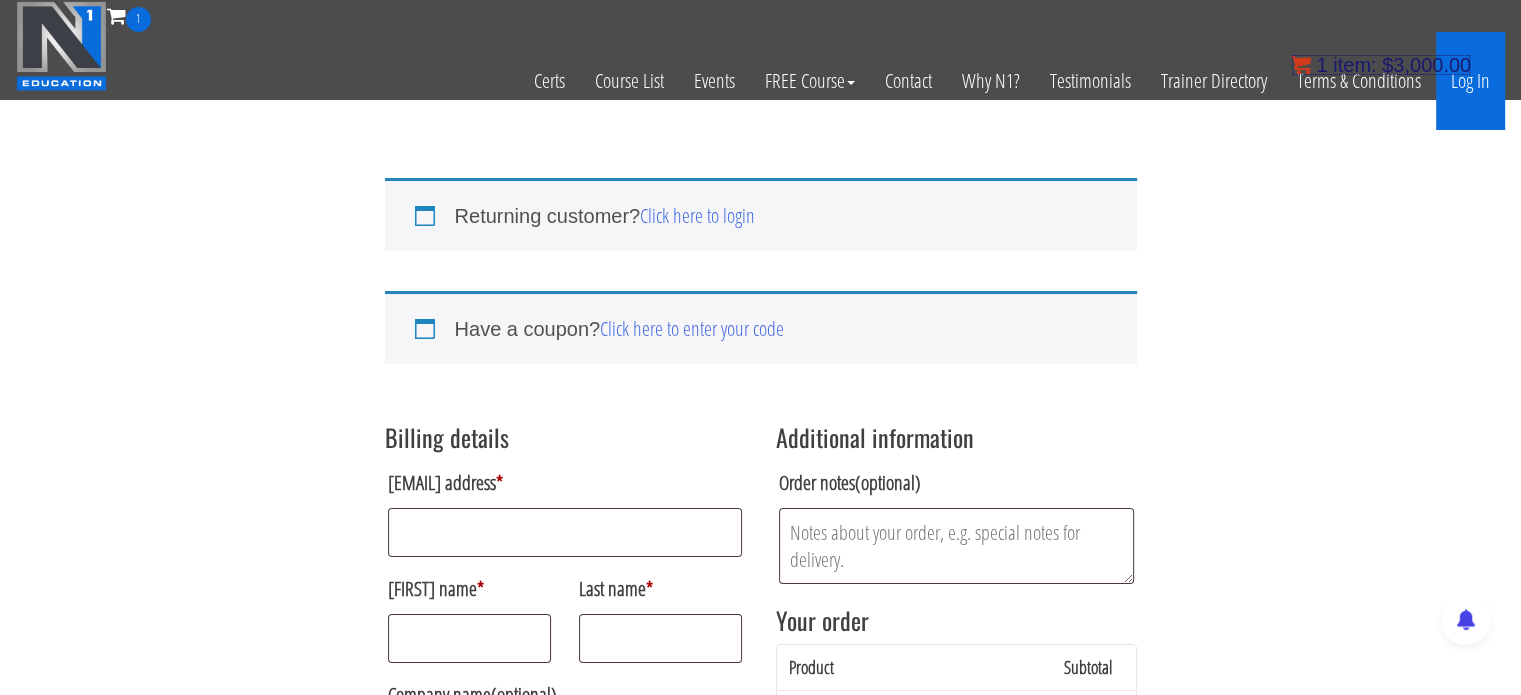 click on "$ 3,000.00" at bounding box center (1426, 65) 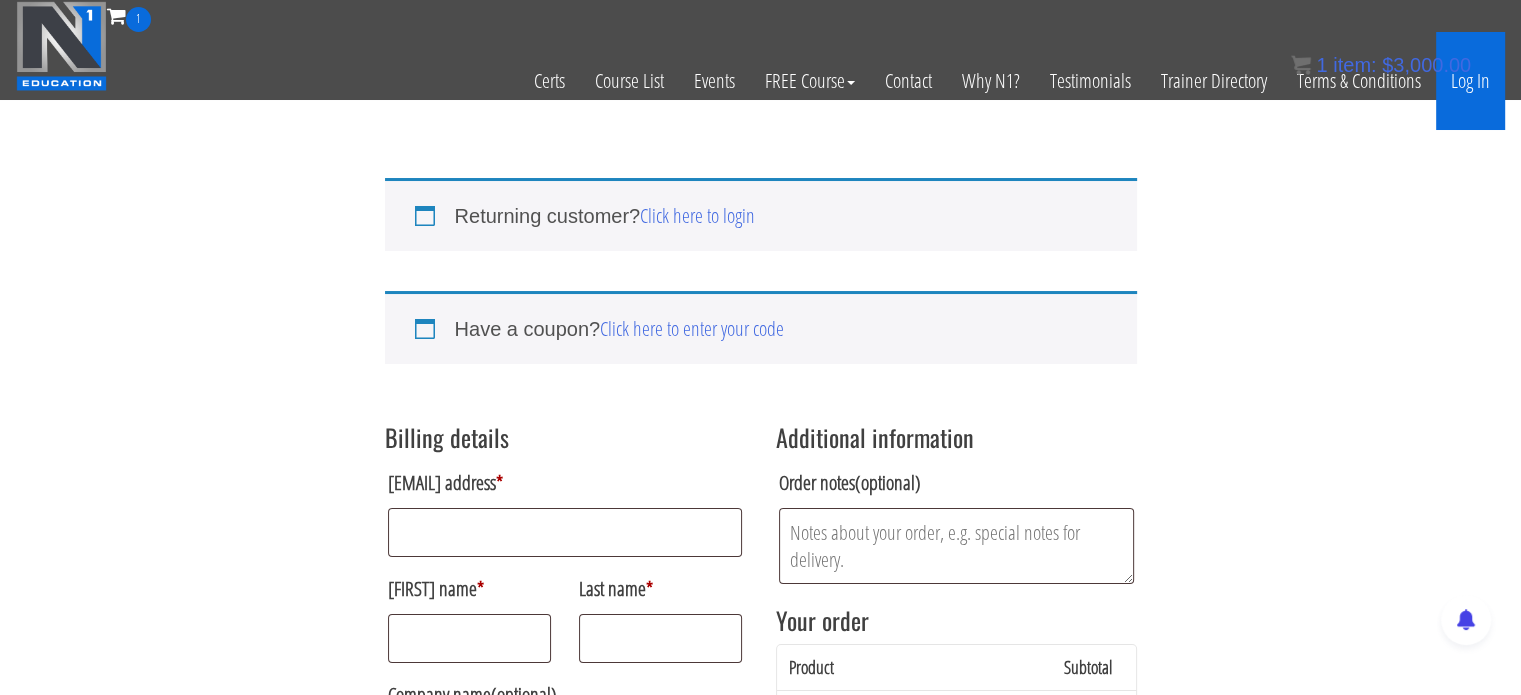 click on "Log In" at bounding box center (1470, 81) 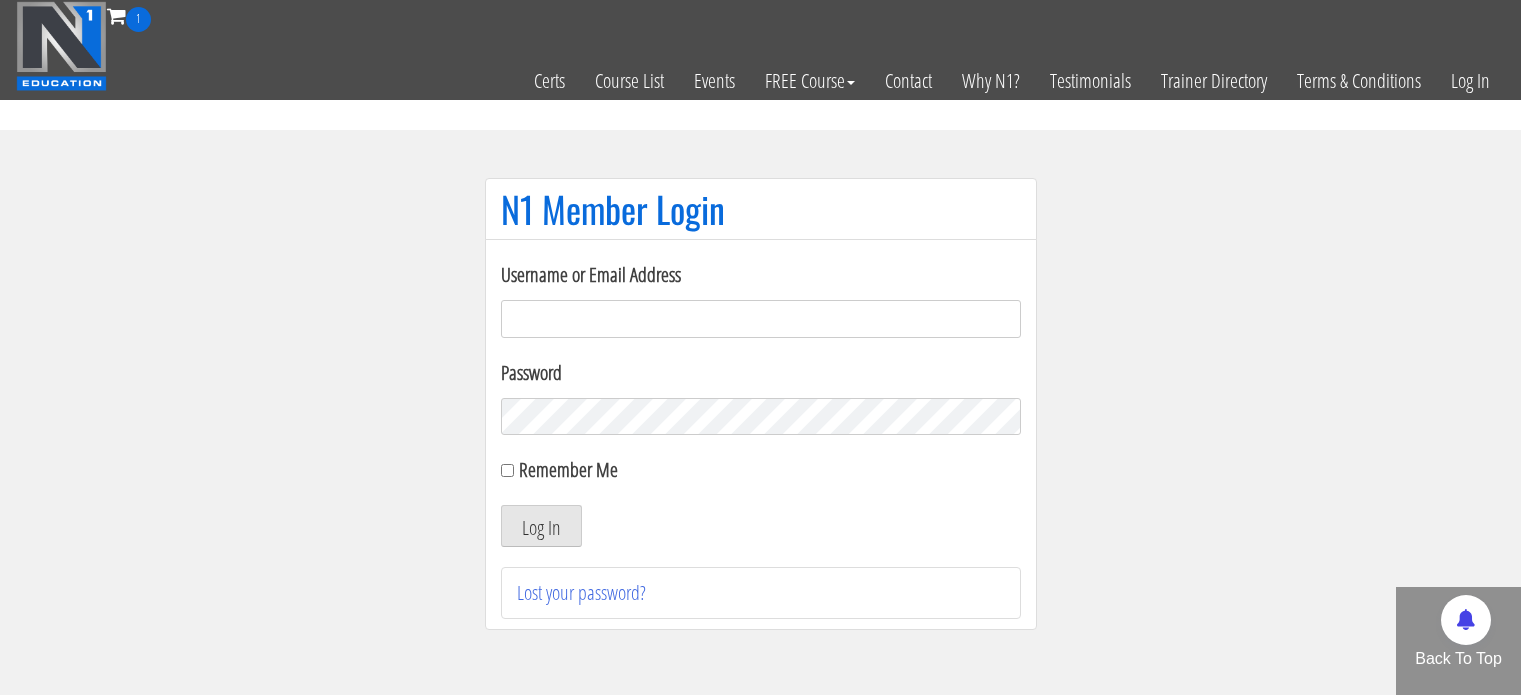 scroll, scrollTop: 0, scrollLeft: 0, axis: both 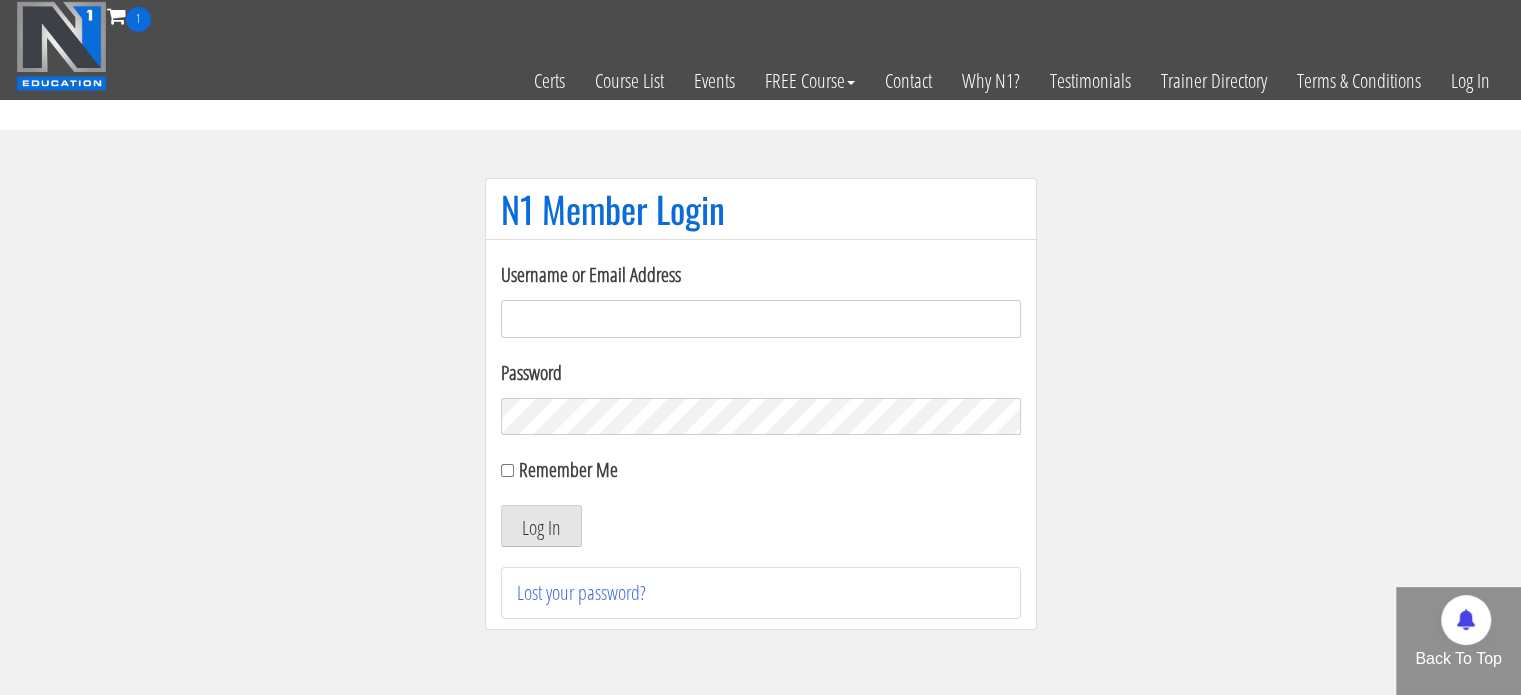 type on "shahar07277@gmail.com" 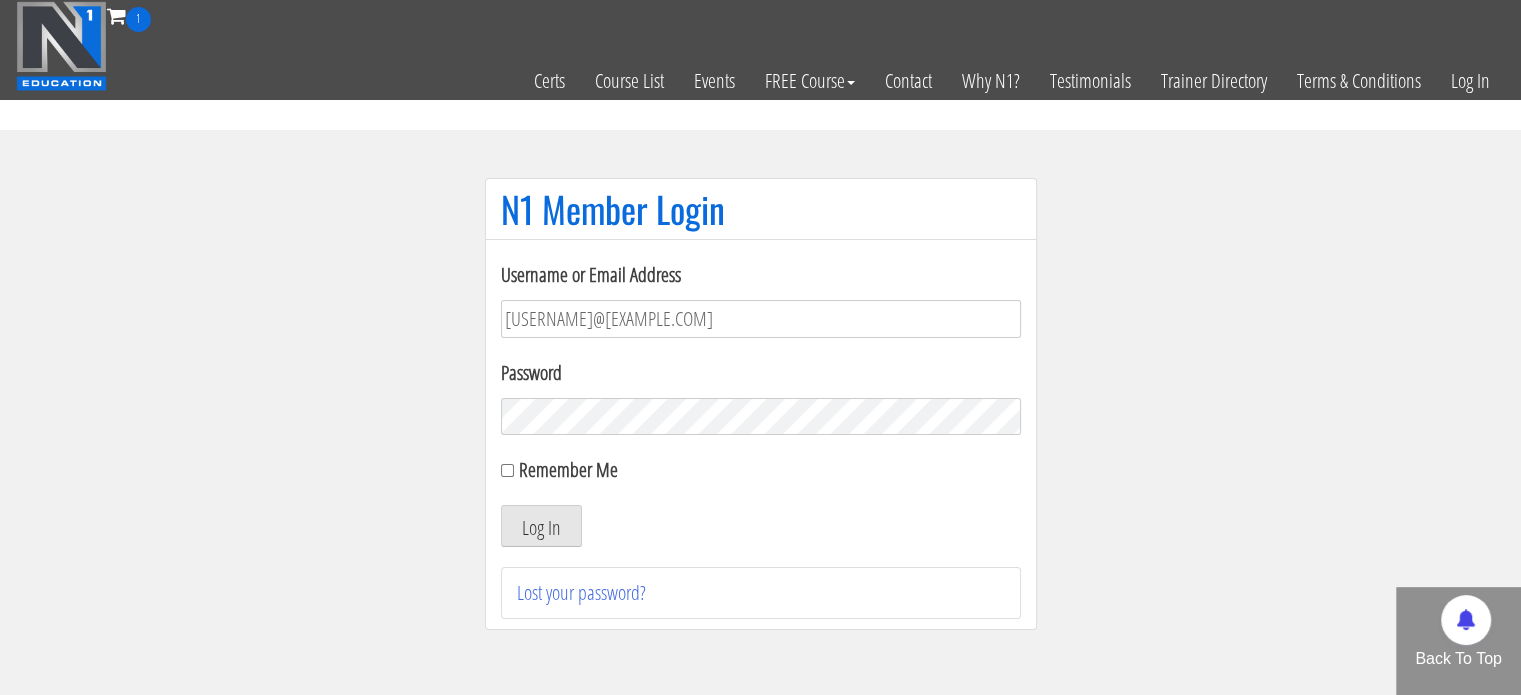 click on "Remember Me" at bounding box center [761, 470] 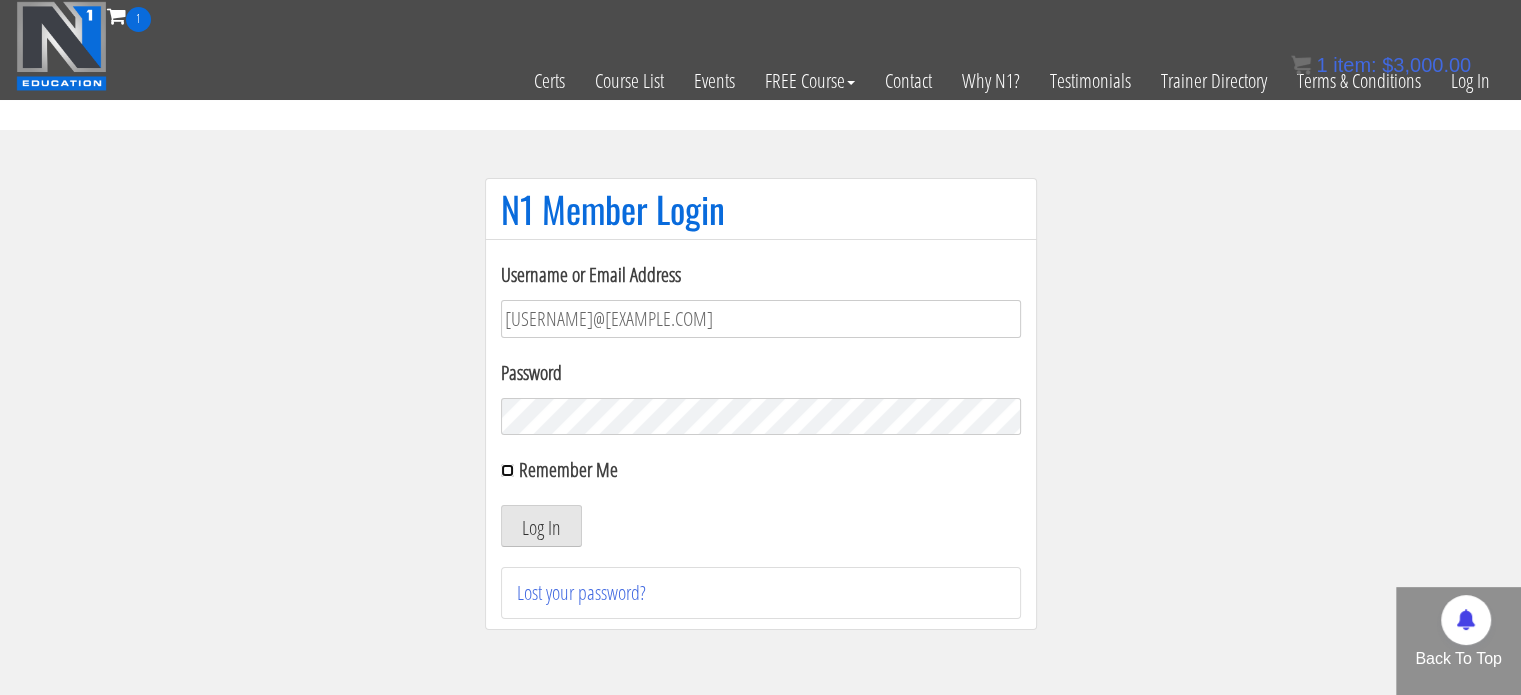 click on "Remember Me" at bounding box center (507, 470) 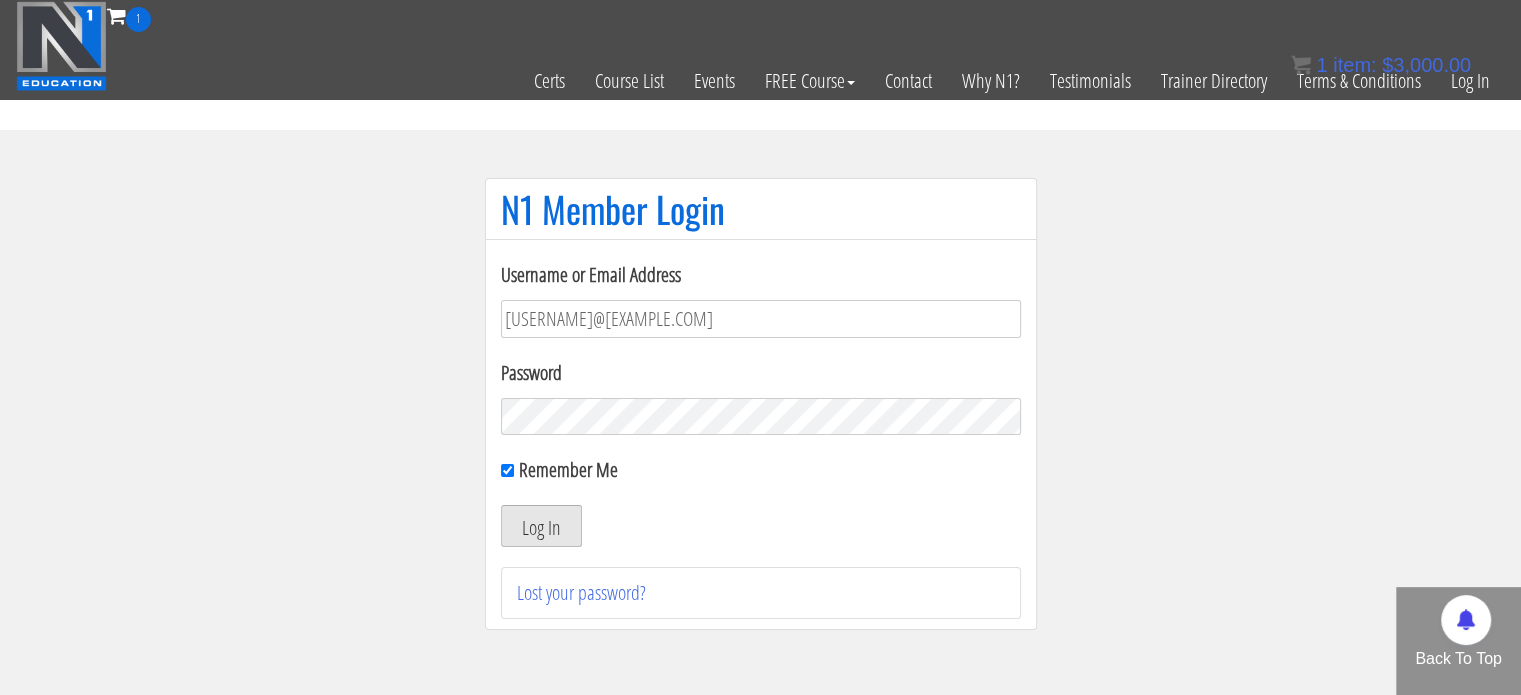 click on "Log In" at bounding box center [541, 526] 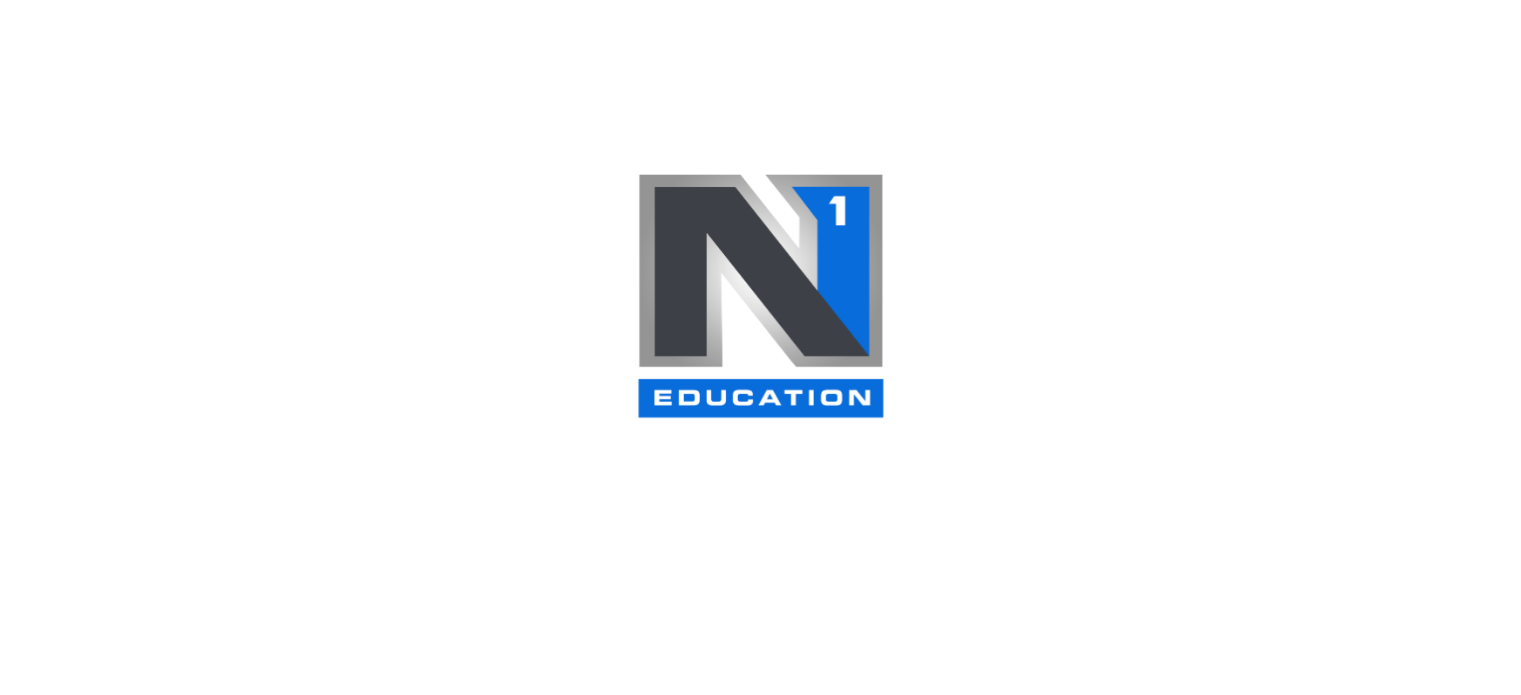 scroll, scrollTop: 0, scrollLeft: 0, axis: both 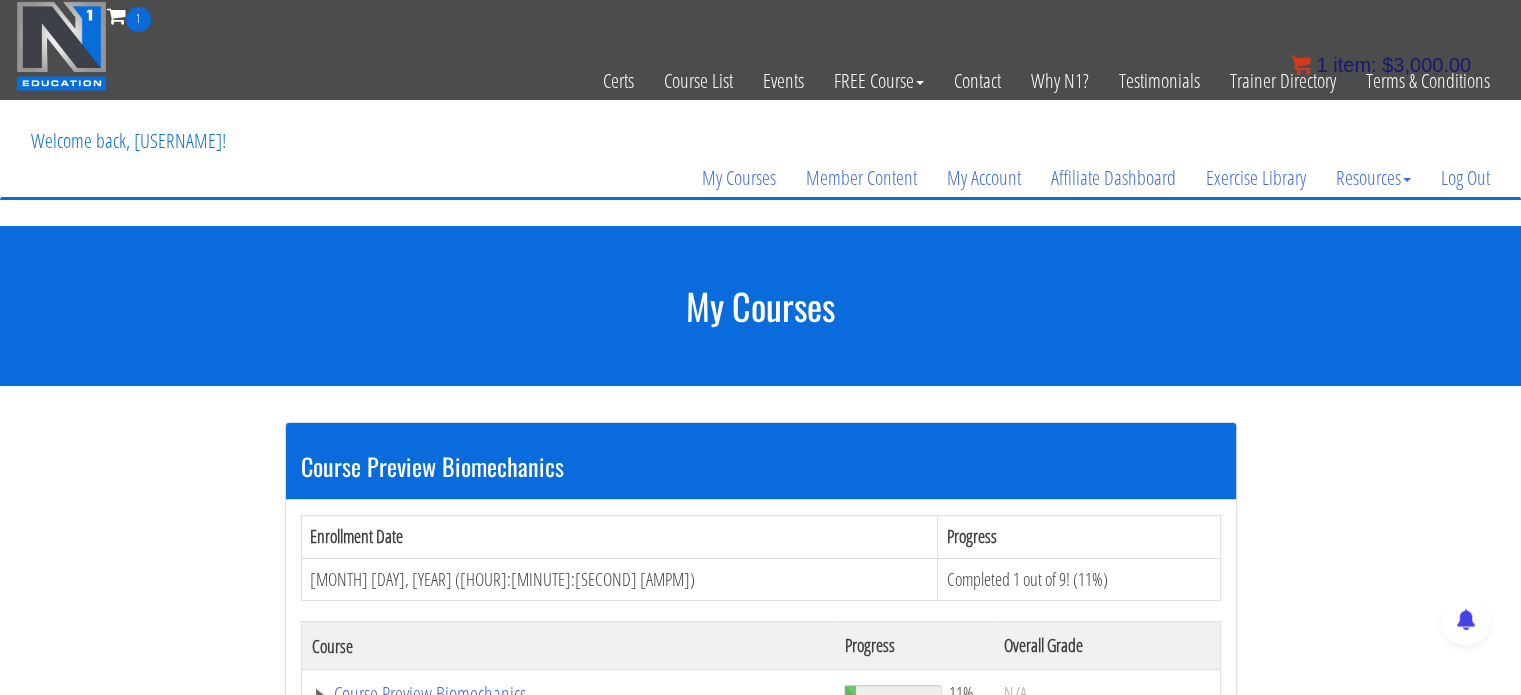 click on "item:" at bounding box center [1354, 65] 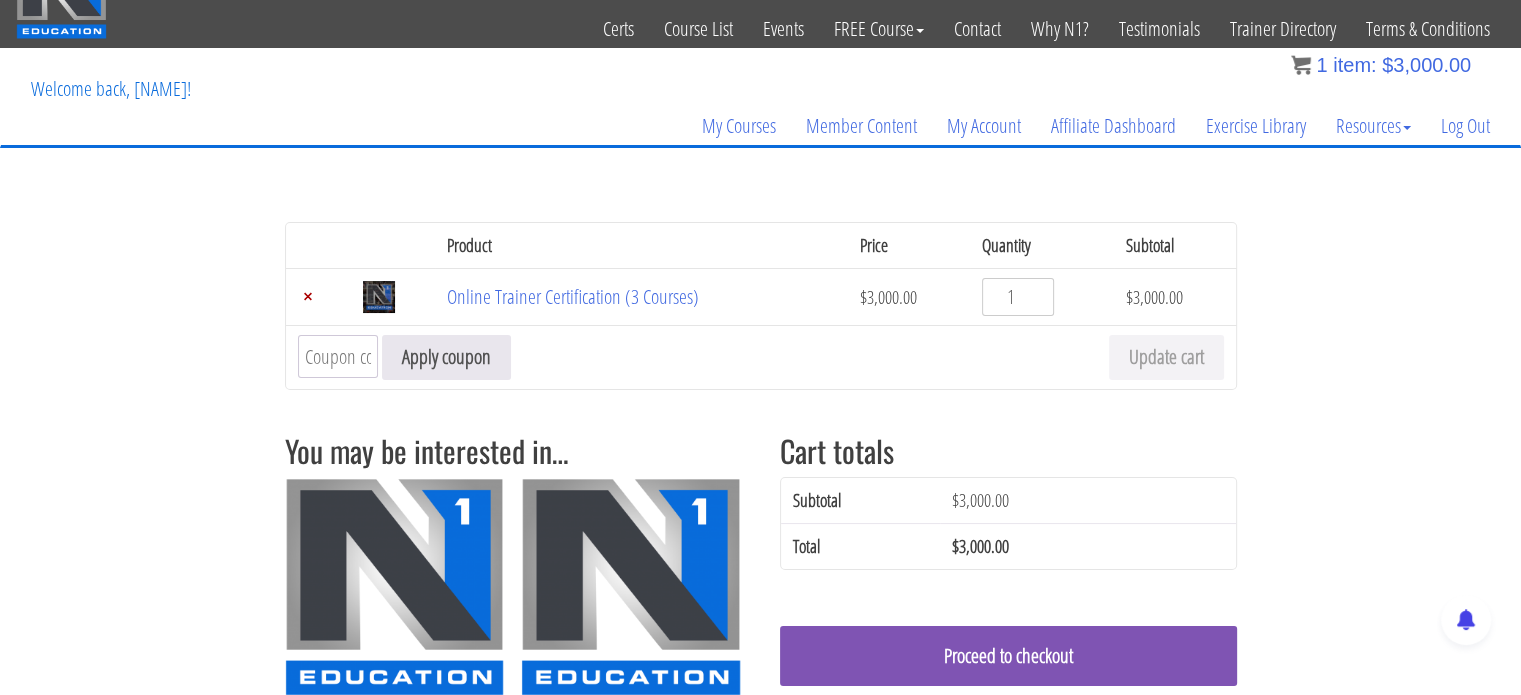 scroll, scrollTop: 0, scrollLeft: 0, axis: both 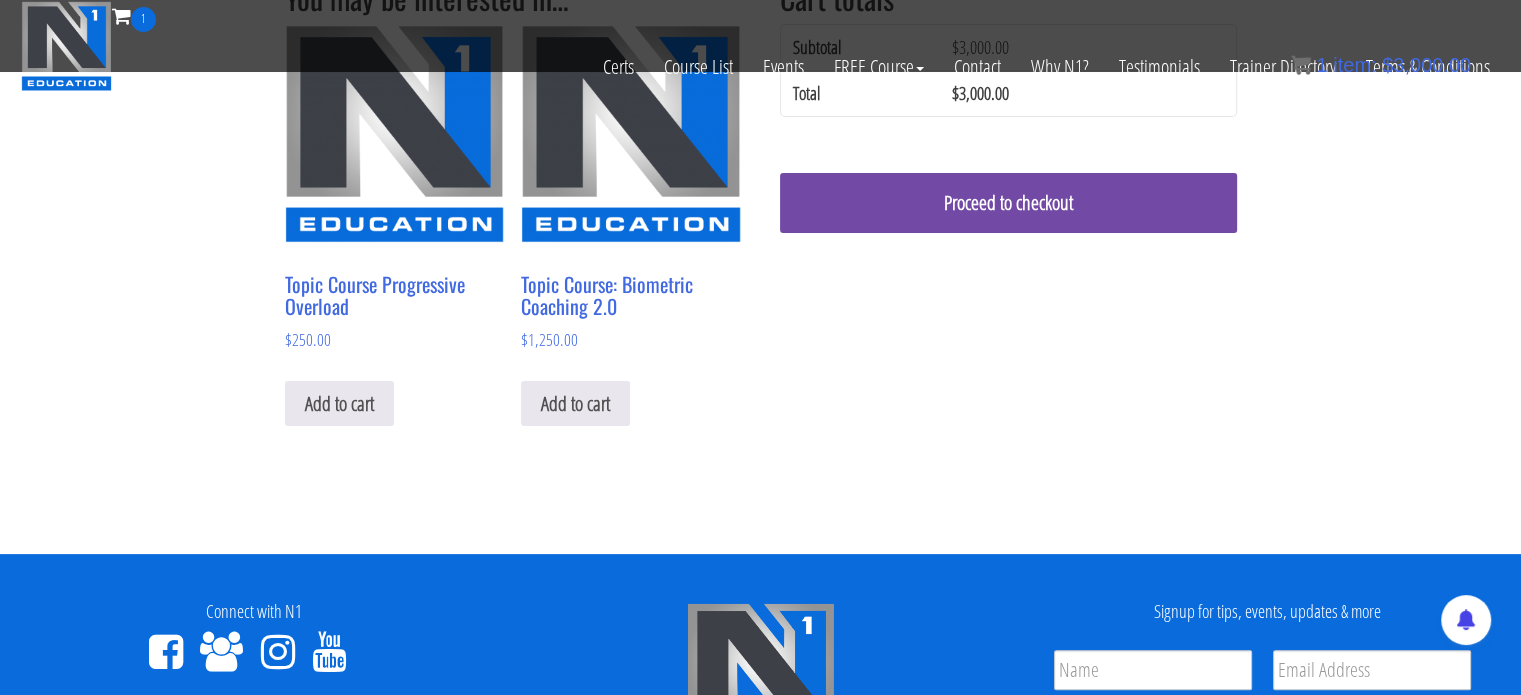 click on "Proceed to checkout" at bounding box center [1008, 203] 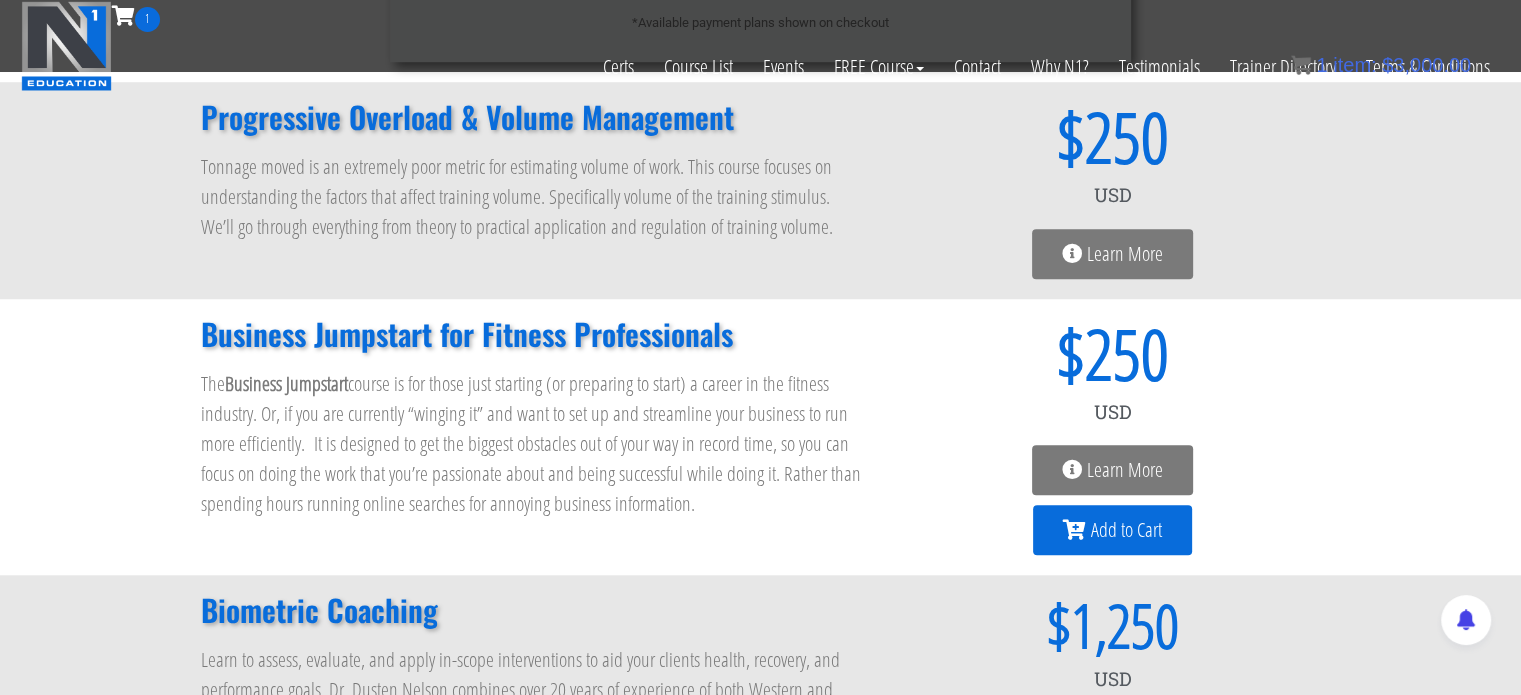 scroll, scrollTop: 1659, scrollLeft: 0, axis: vertical 